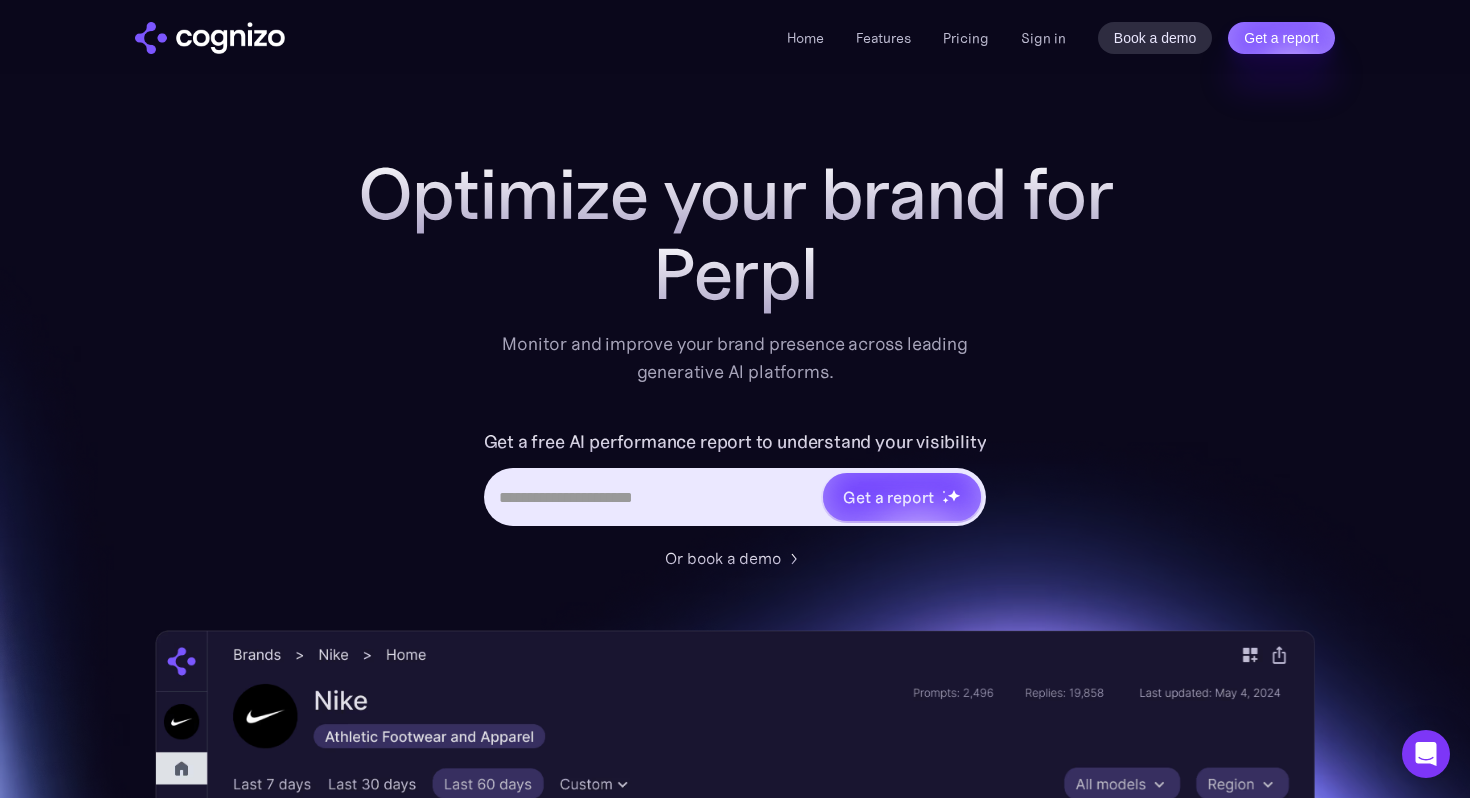 scroll, scrollTop: 0, scrollLeft: 0, axis: both 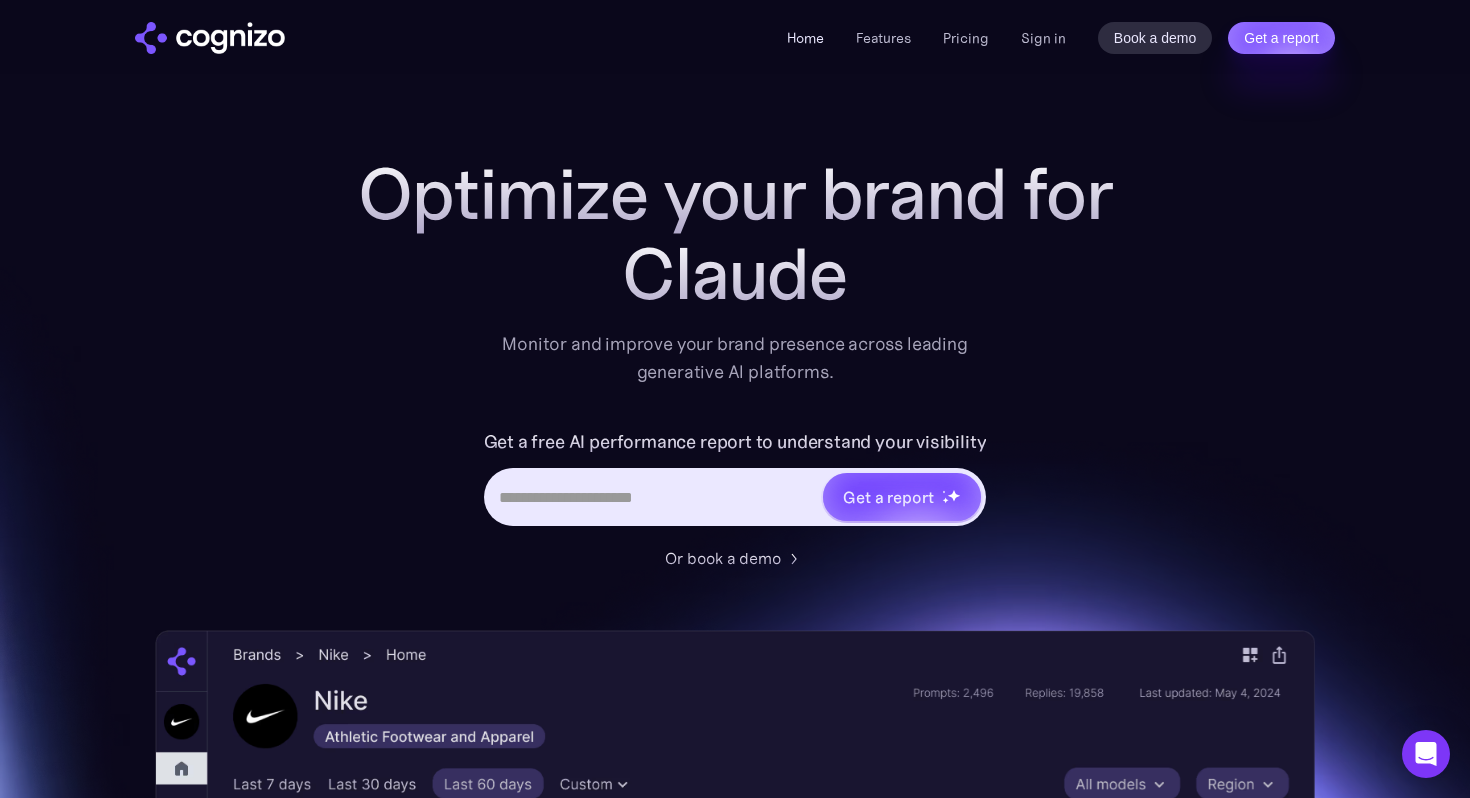 click on "Home" at bounding box center (805, 38) 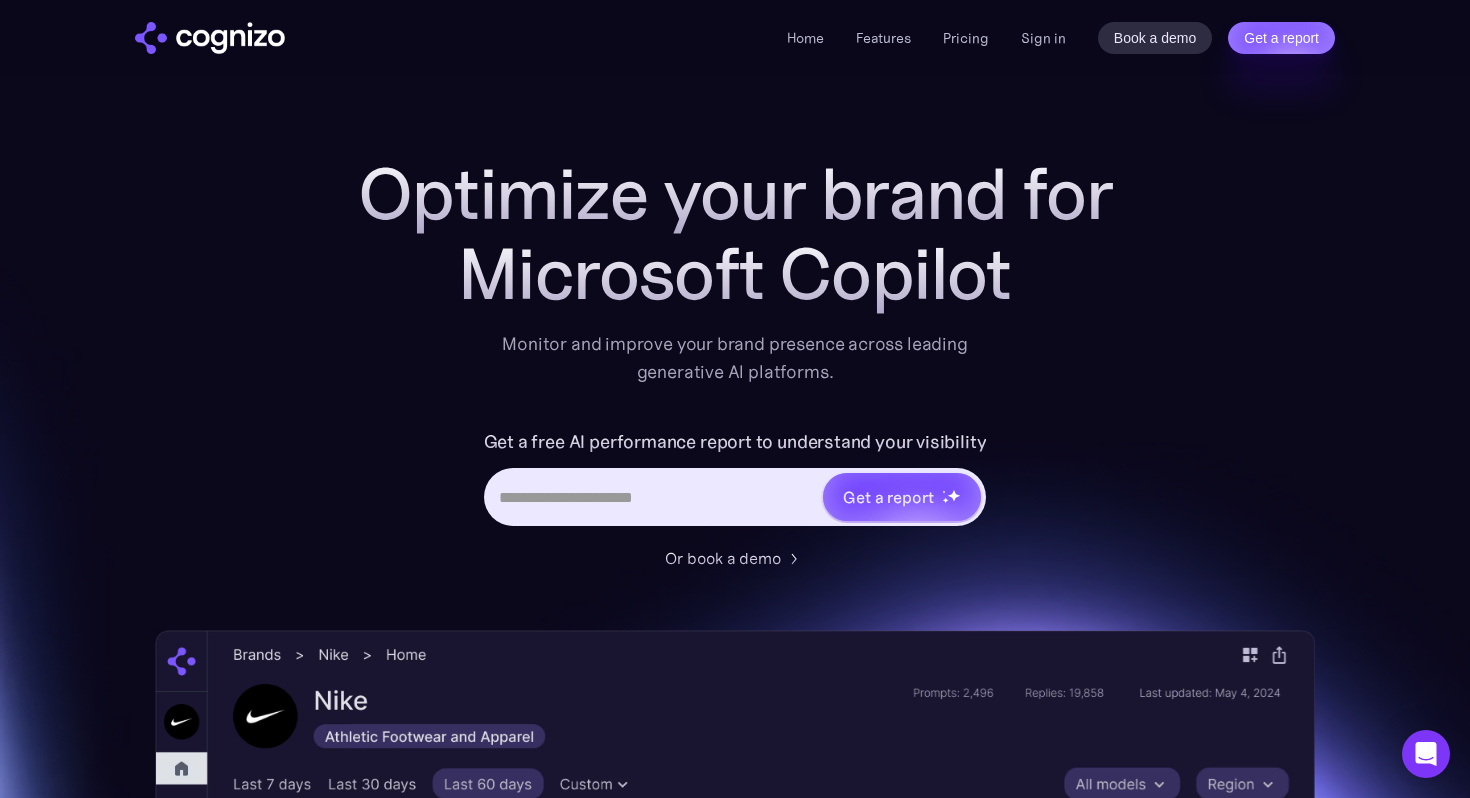 scroll, scrollTop: 1, scrollLeft: 0, axis: vertical 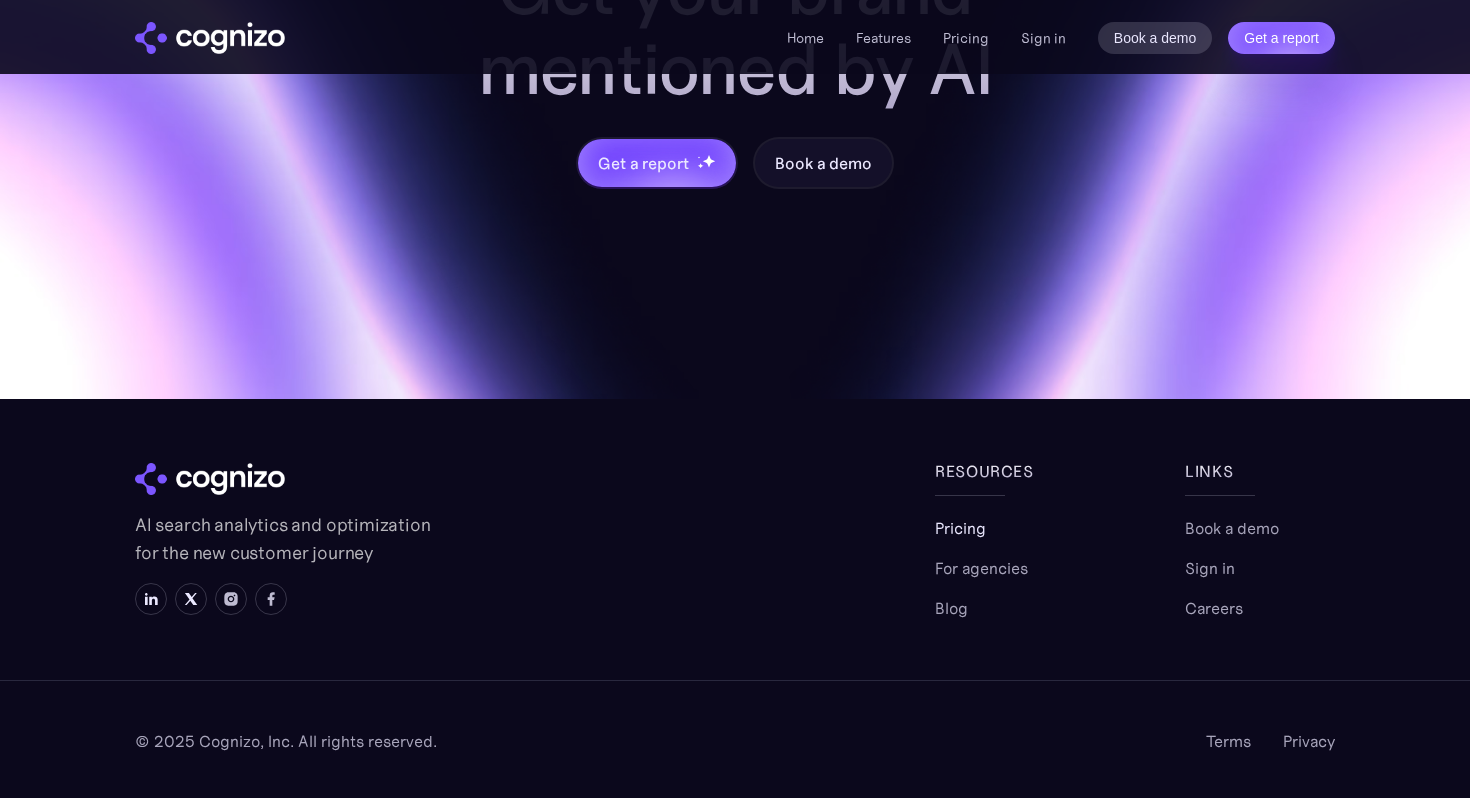 click on "Pricing" at bounding box center (960, 528) 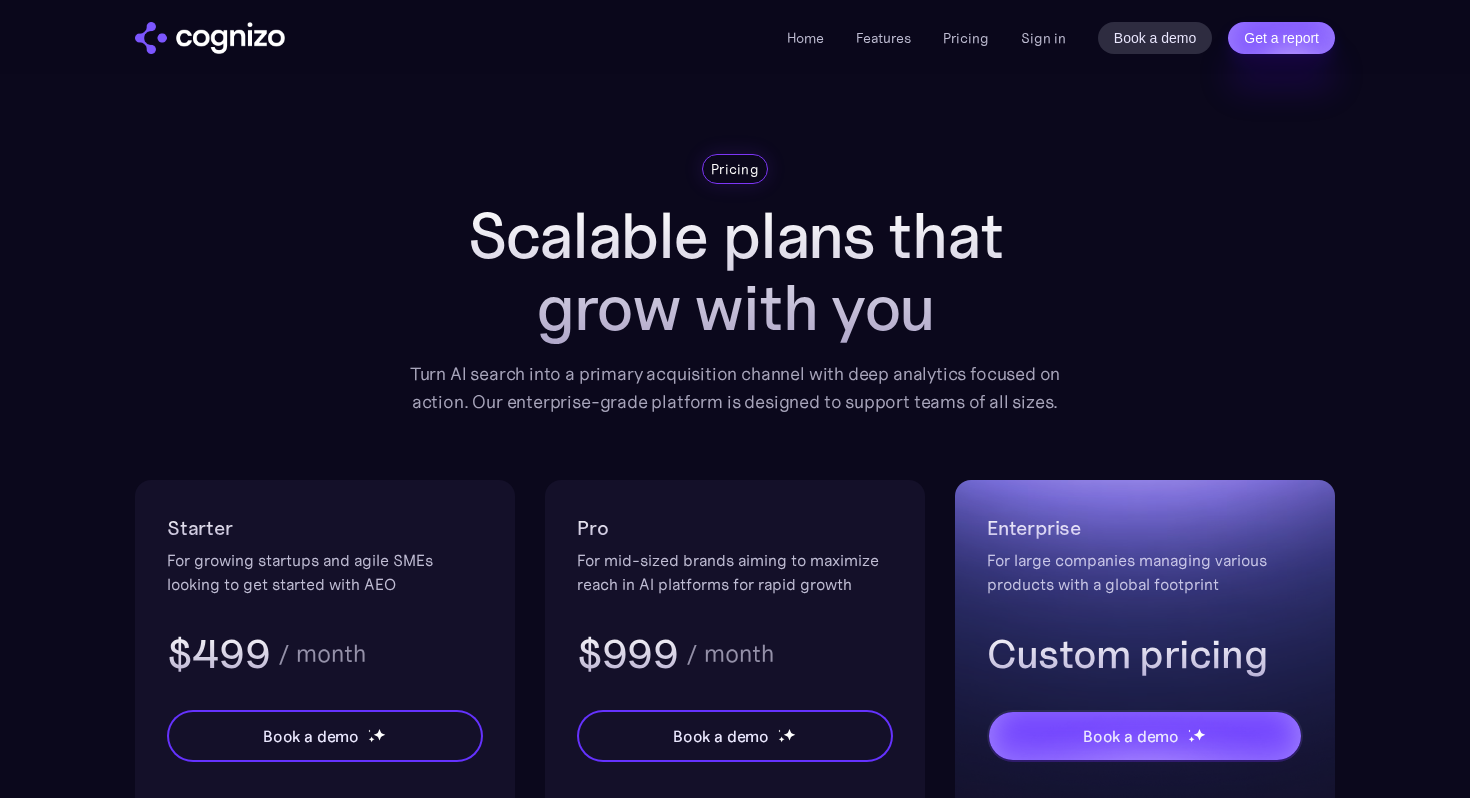 scroll, scrollTop: 0, scrollLeft: 0, axis: both 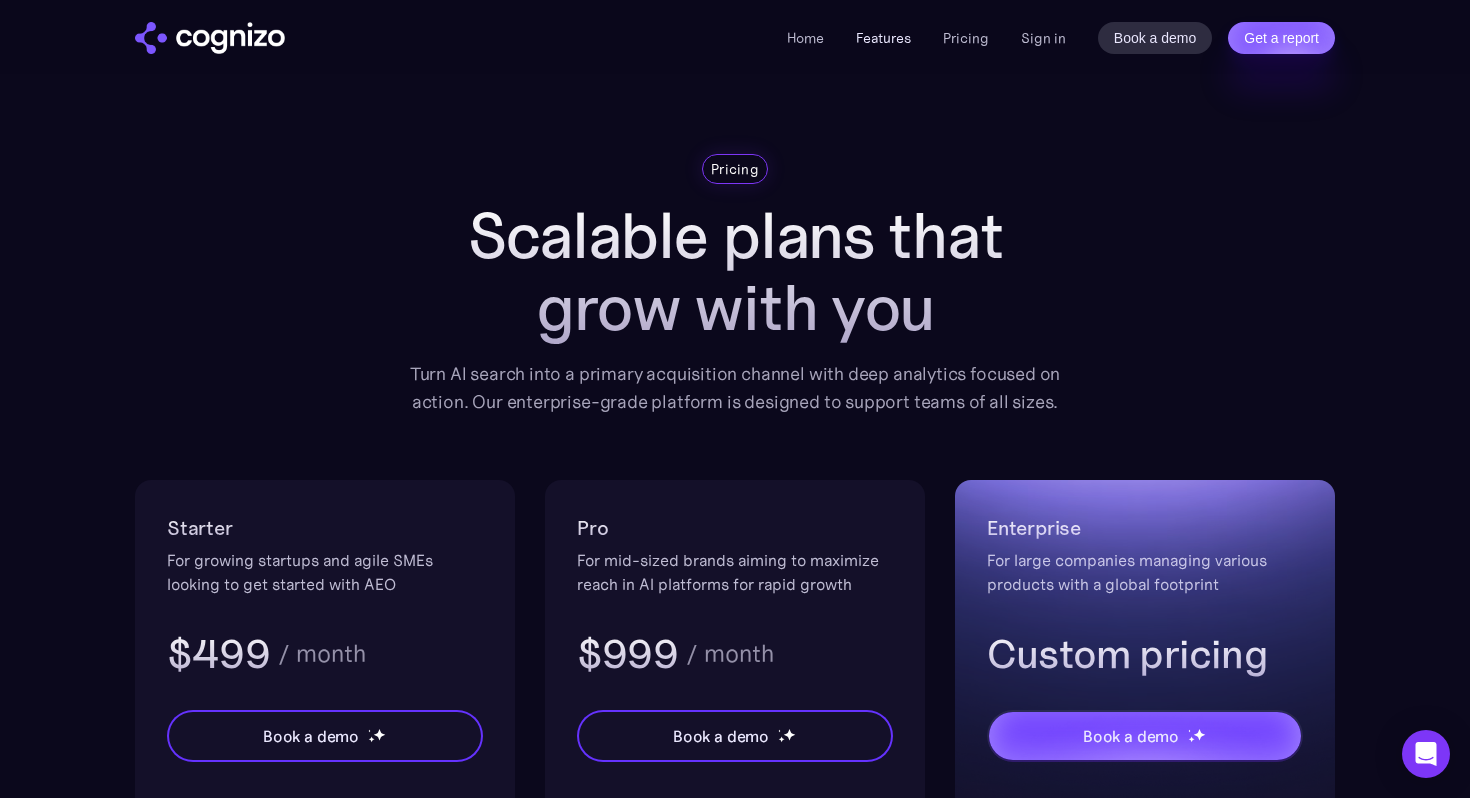 click on "Features" at bounding box center (883, 38) 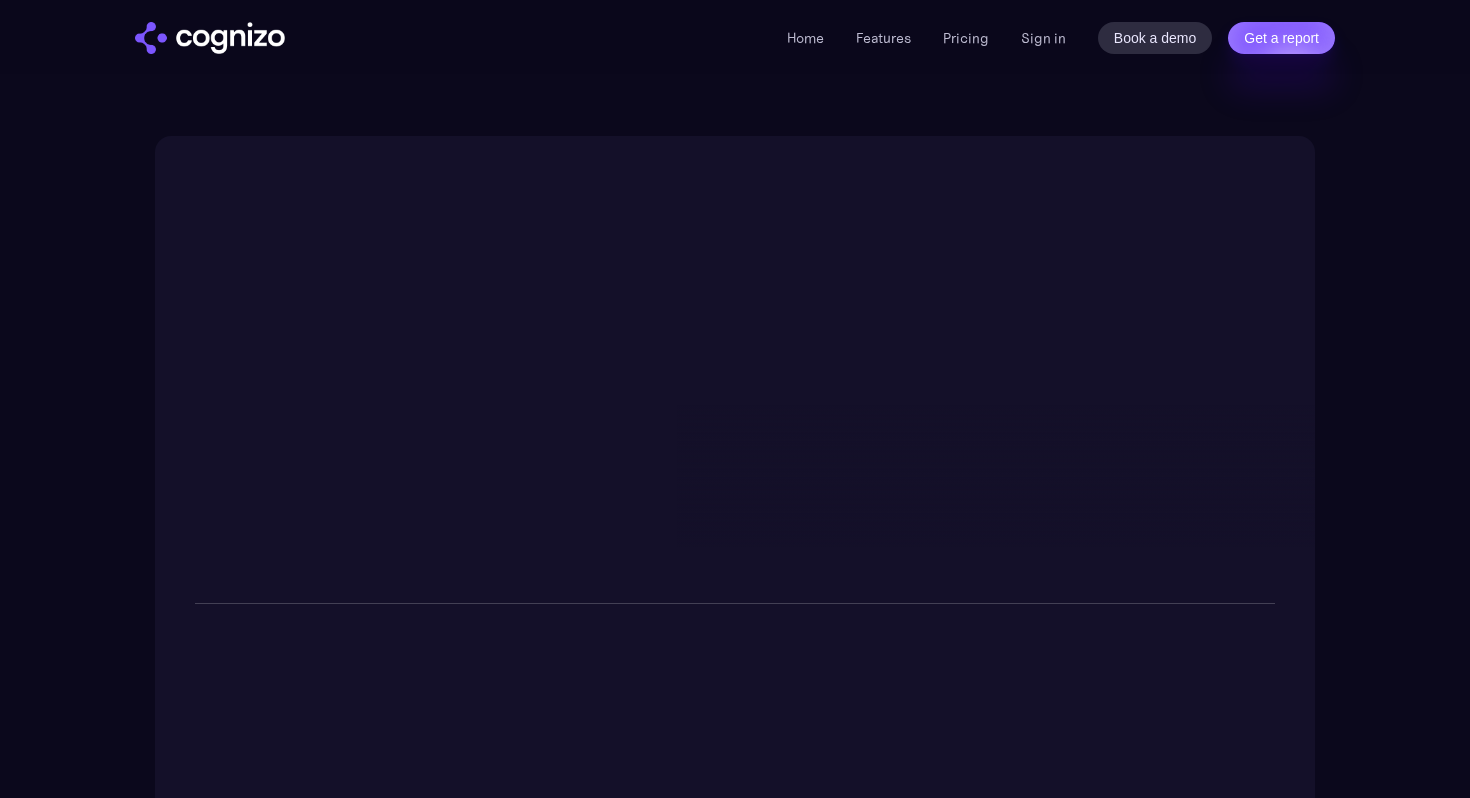 scroll, scrollTop: 0, scrollLeft: 0, axis: both 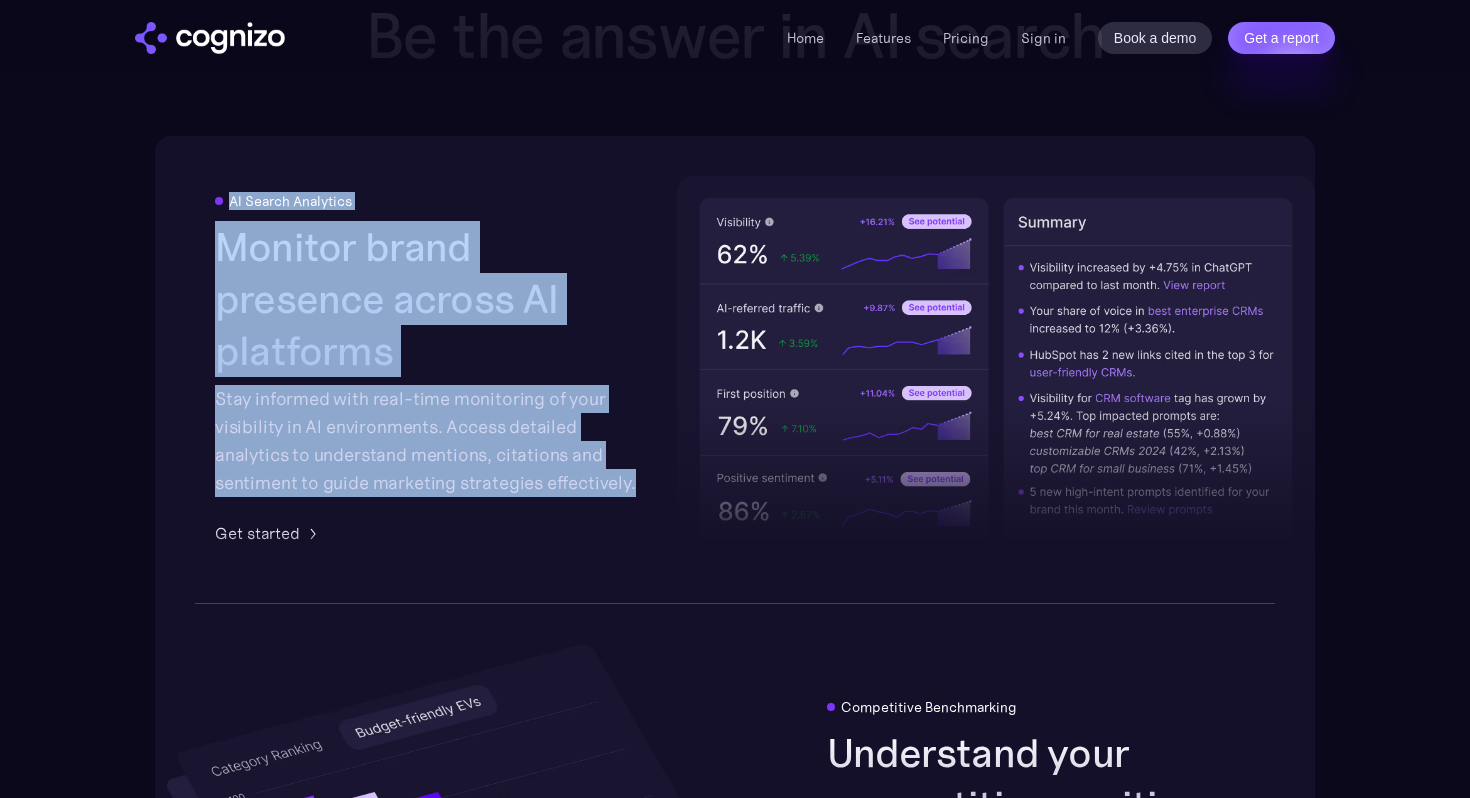drag, startPoint x: 205, startPoint y: 223, endPoint x: 649, endPoint y: 453, distance: 500.036 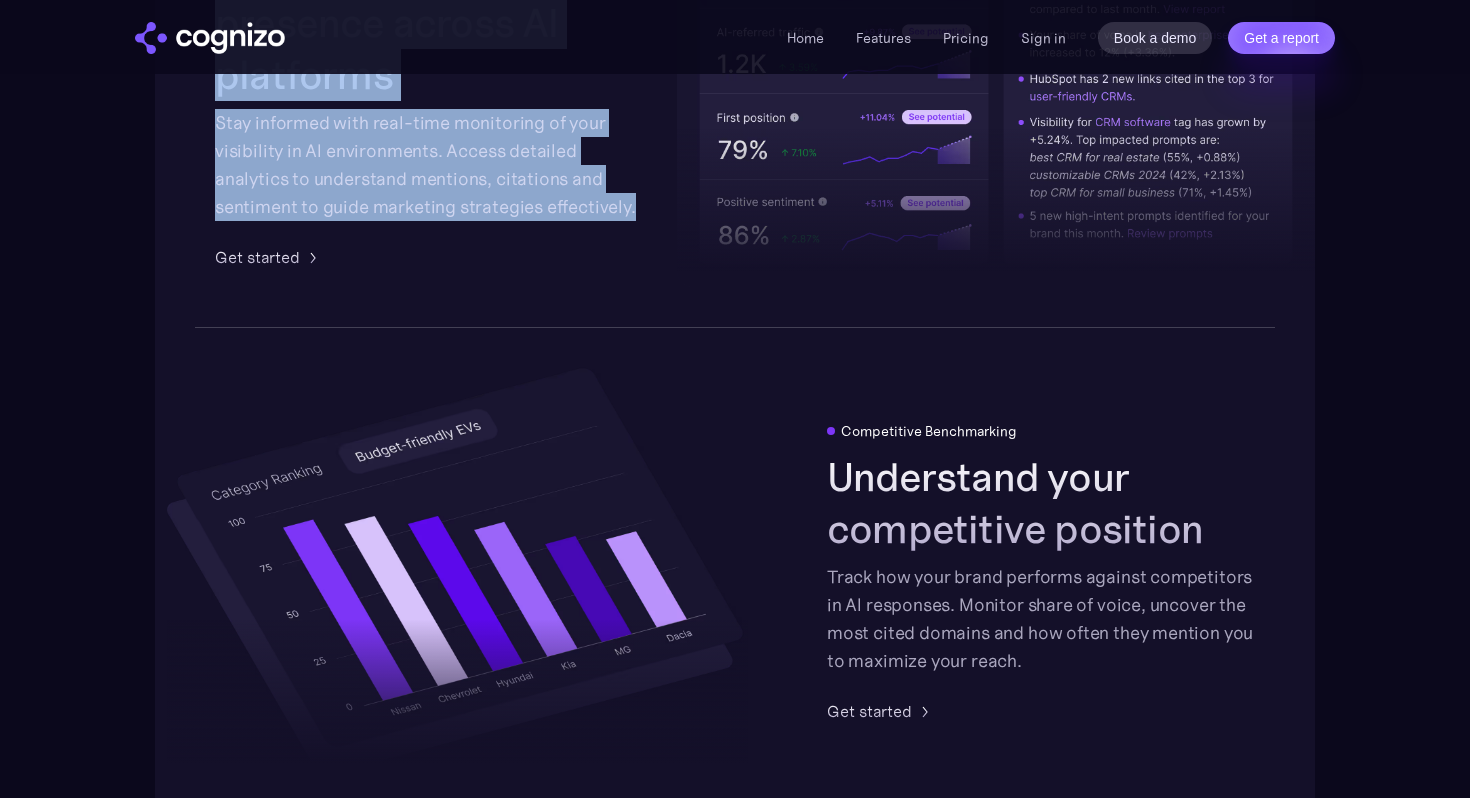 scroll, scrollTop: 3429, scrollLeft: 0, axis: vertical 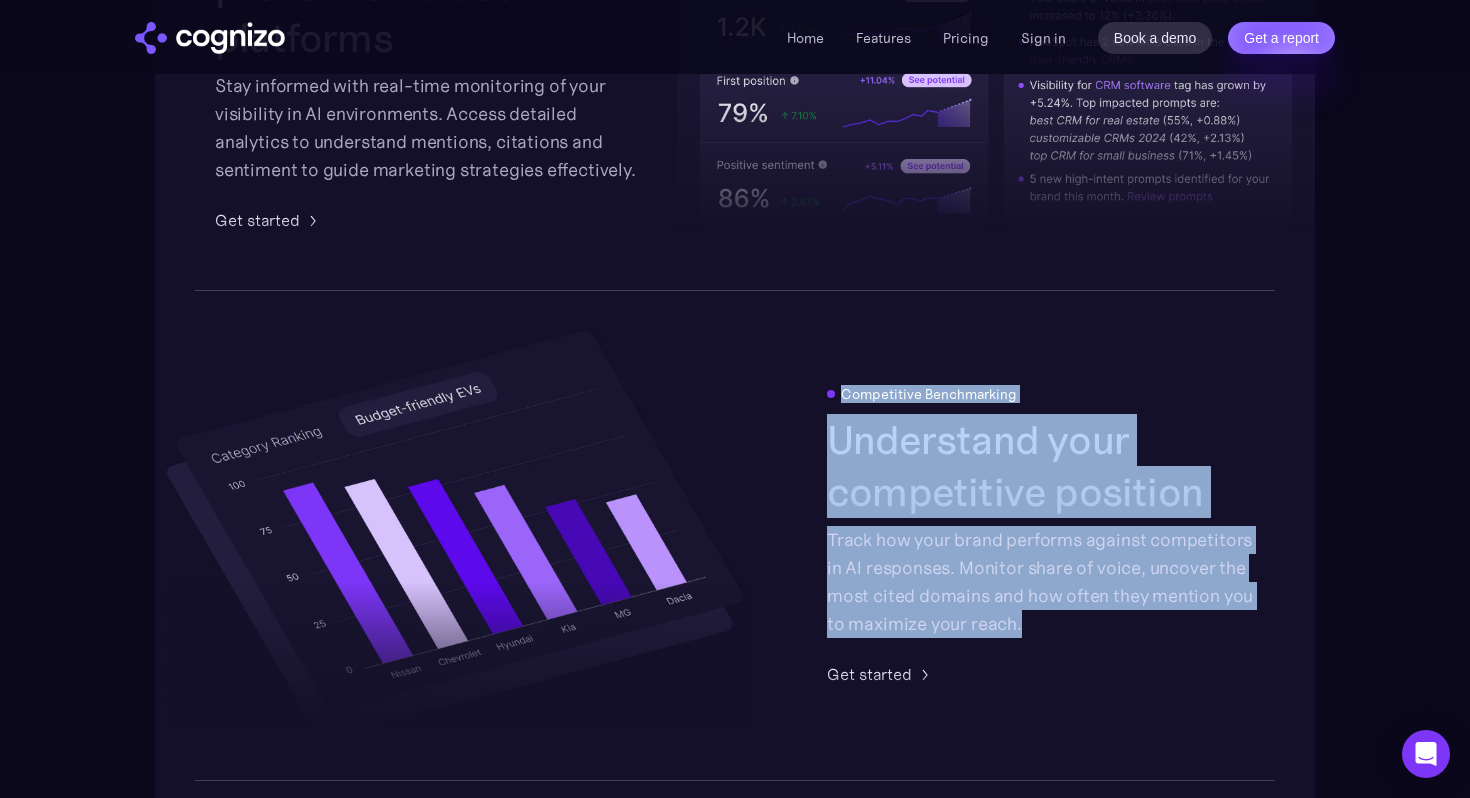 drag, startPoint x: 825, startPoint y: 390, endPoint x: 1089, endPoint y: 637, distance: 361.53146 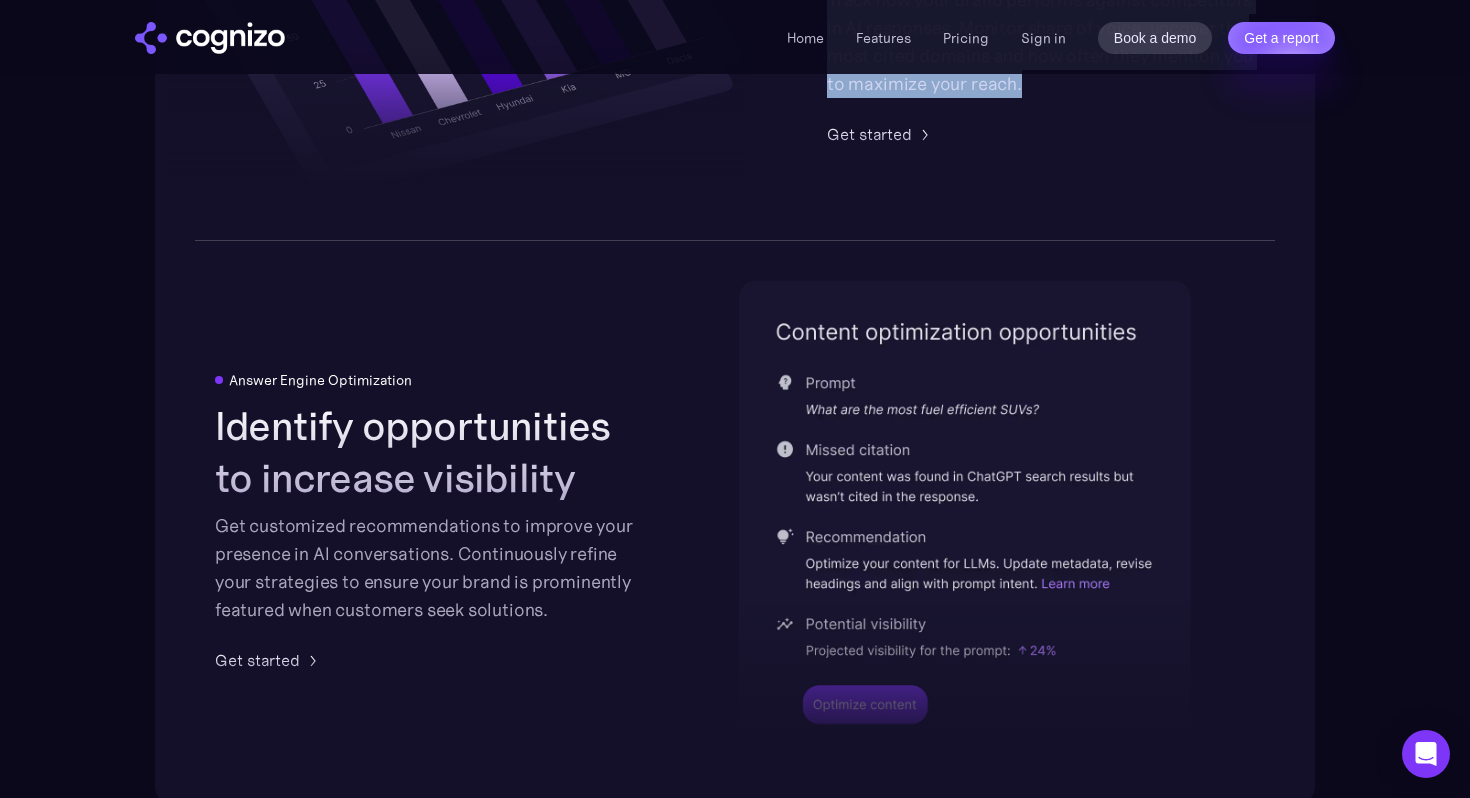 scroll, scrollTop: 3970, scrollLeft: 0, axis: vertical 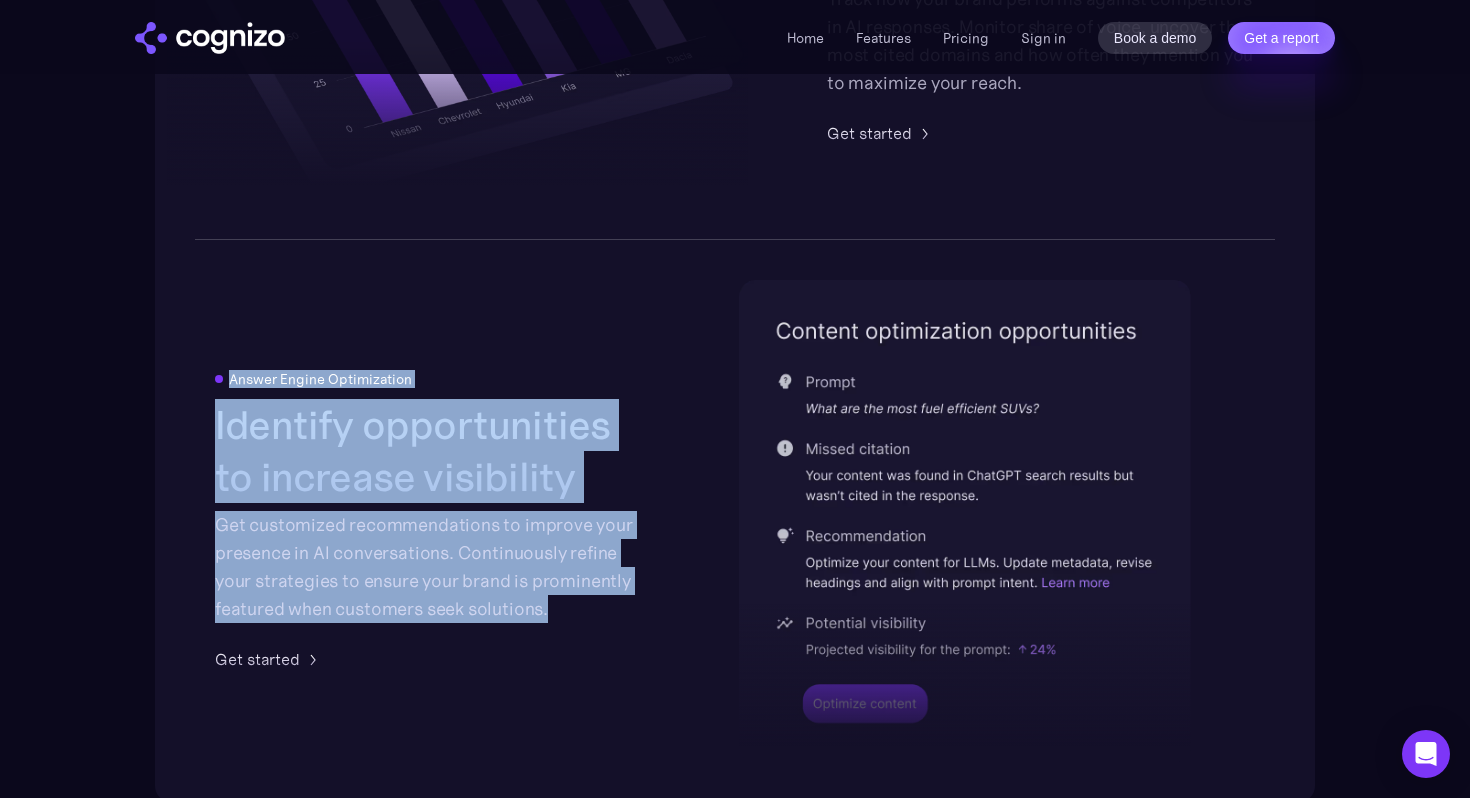 drag, startPoint x: 212, startPoint y: 377, endPoint x: 583, endPoint y: 607, distance: 436.51 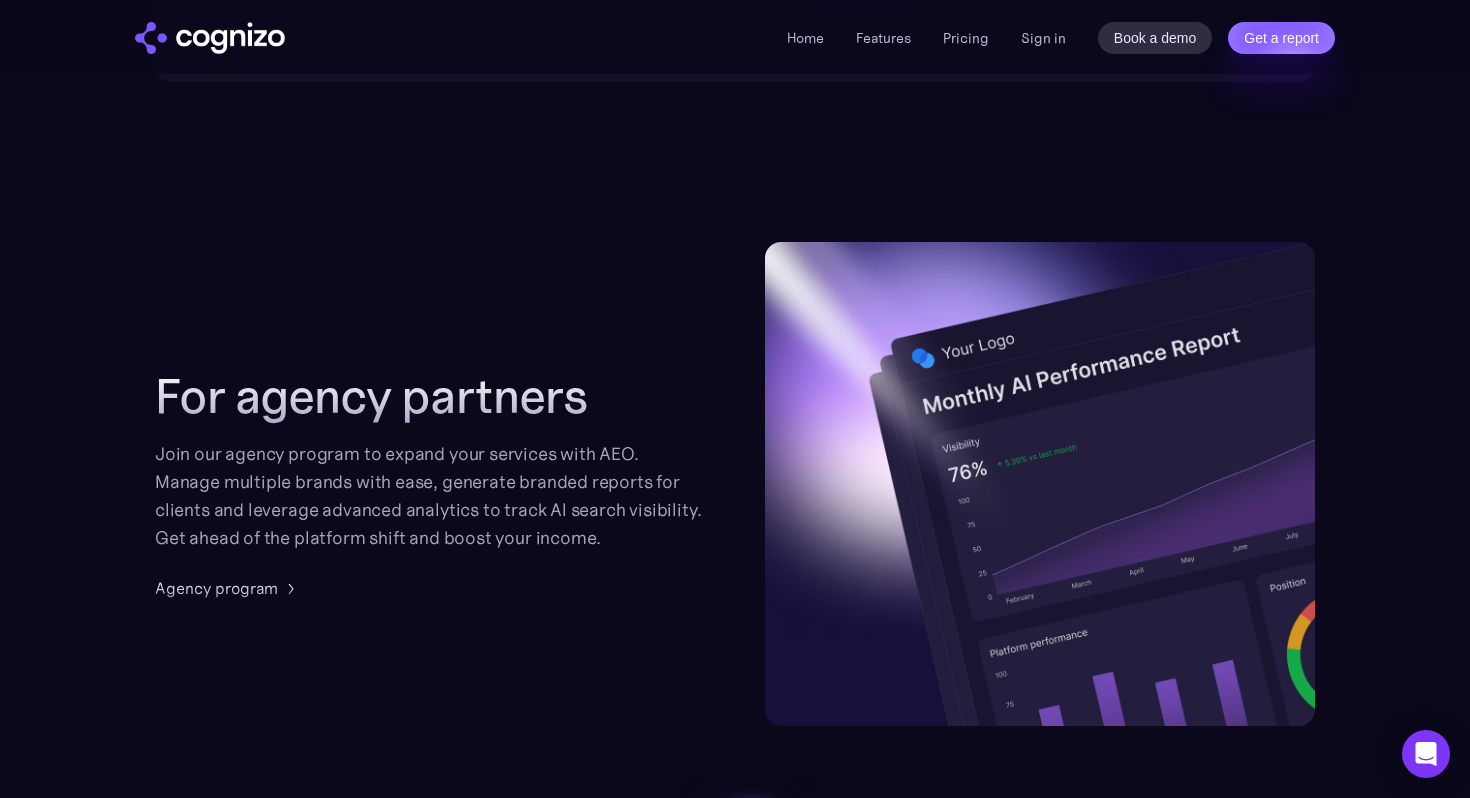 scroll, scrollTop: 4756, scrollLeft: 0, axis: vertical 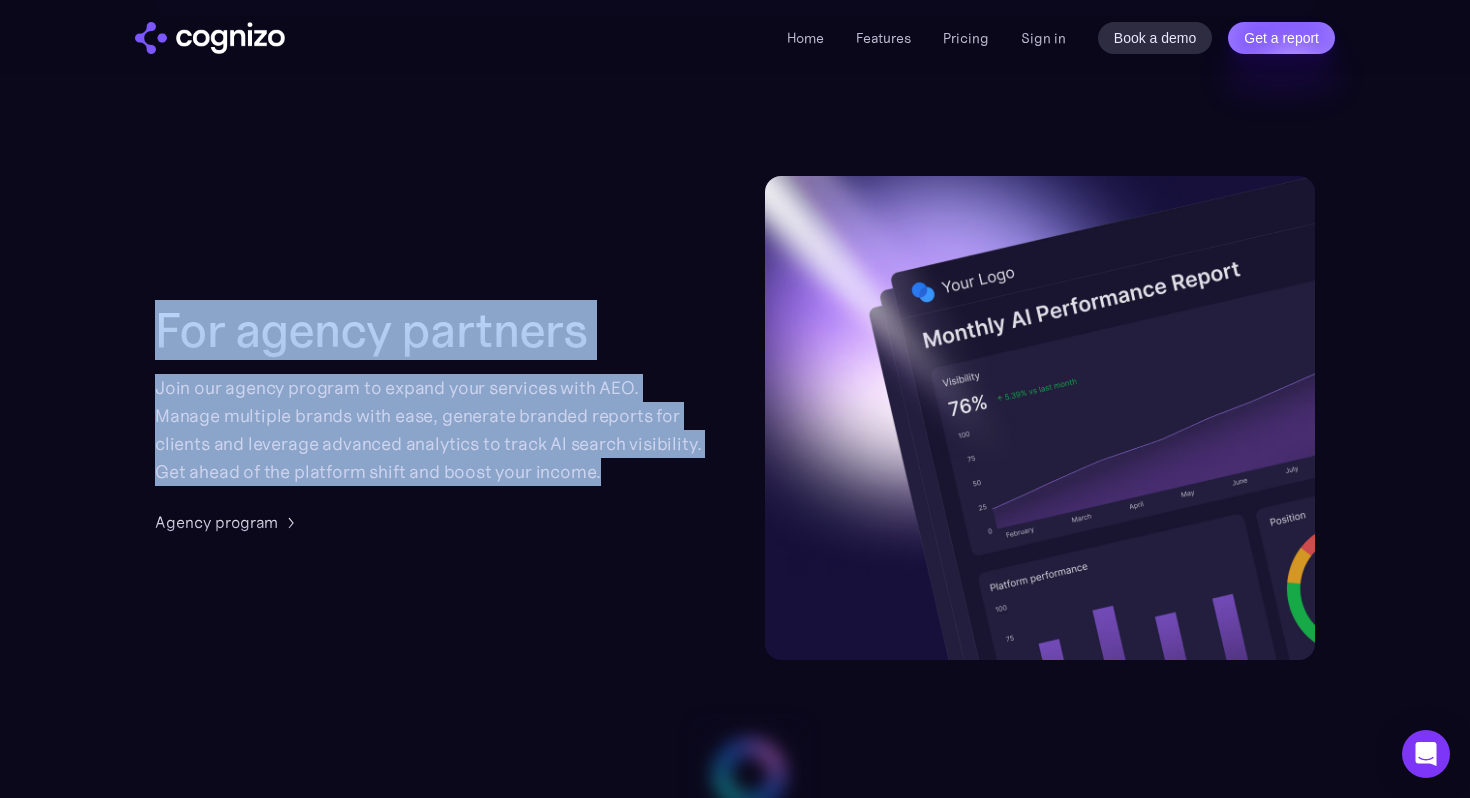 drag, startPoint x: 146, startPoint y: 323, endPoint x: 642, endPoint y: 462, distance: 515.1087 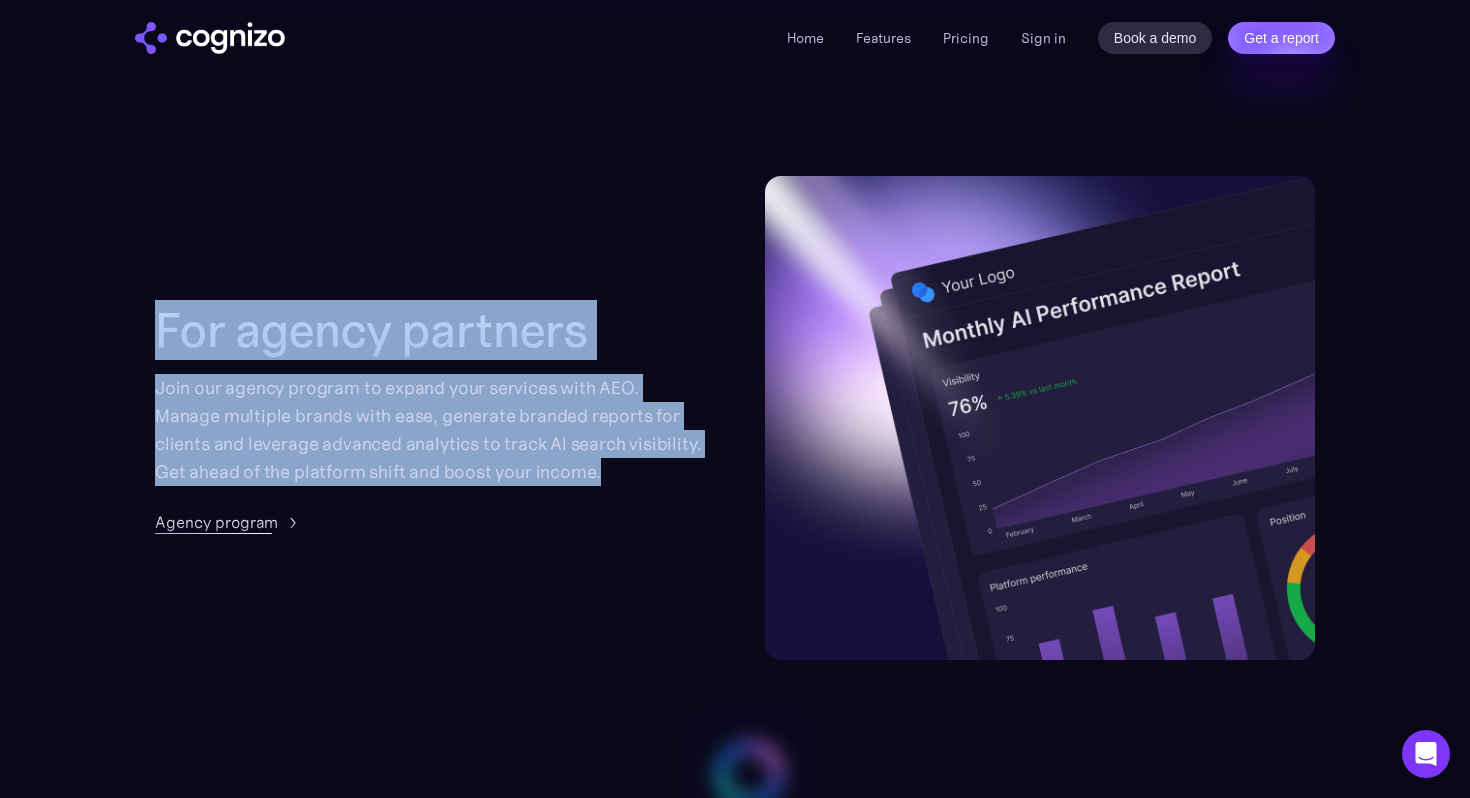 click on "Agency program" at bounding box center (216, 522) 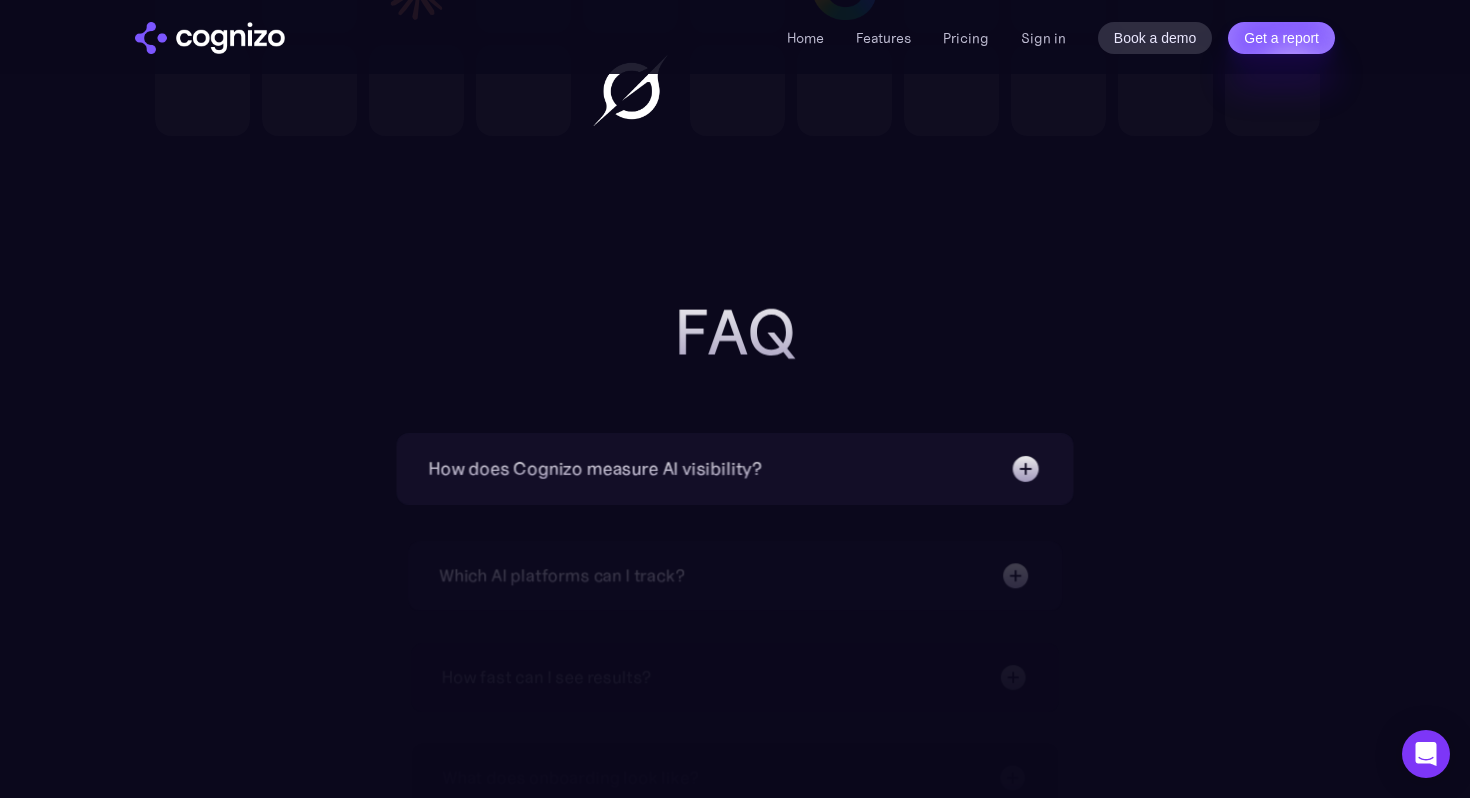 scroll, scrollTop: 6388, scrollLeft: 0, axis: vertical 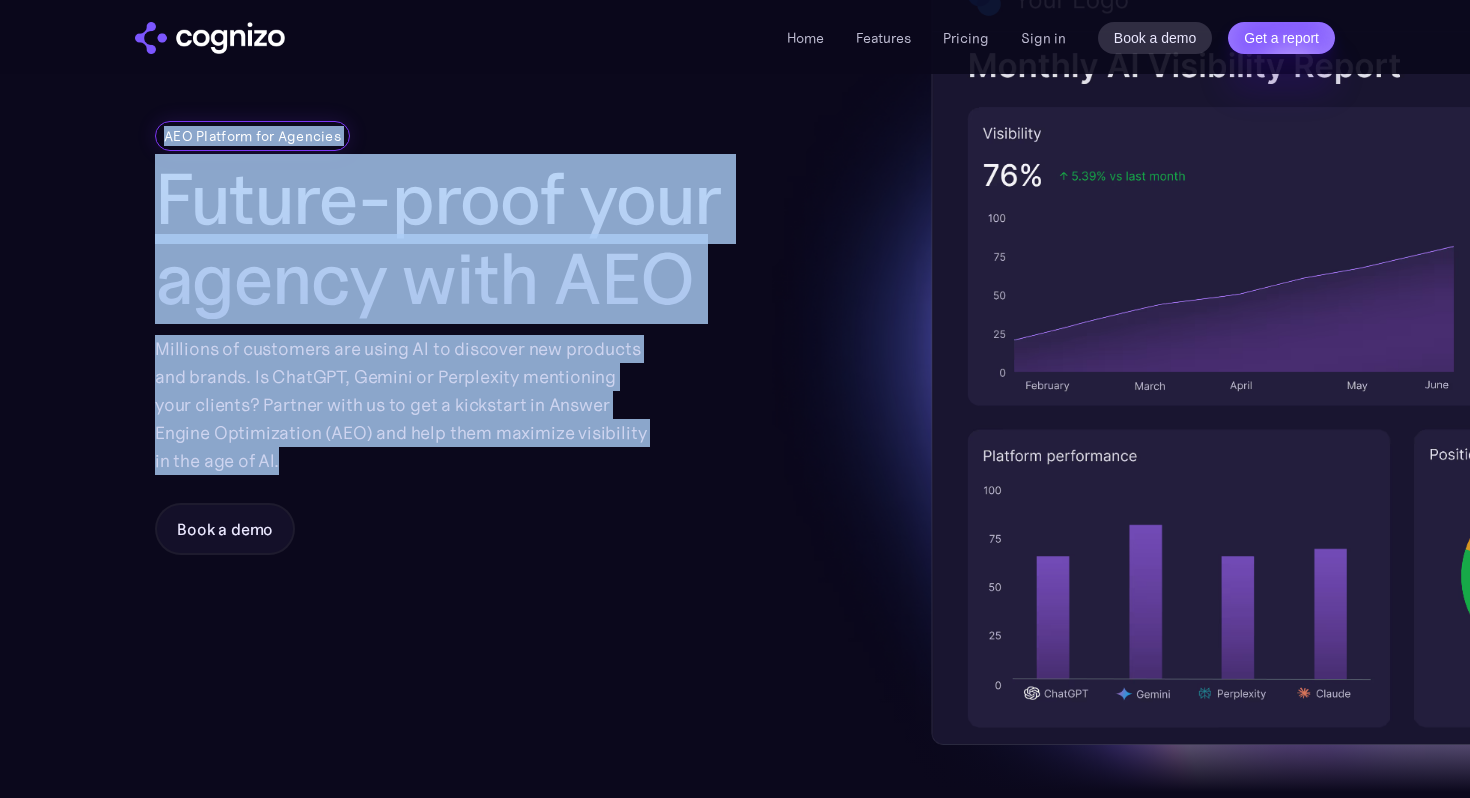drag, startPoint x: 159, startPoint y: 127, endPoint x: 306, endPoint y: 464, distance: 367.66562 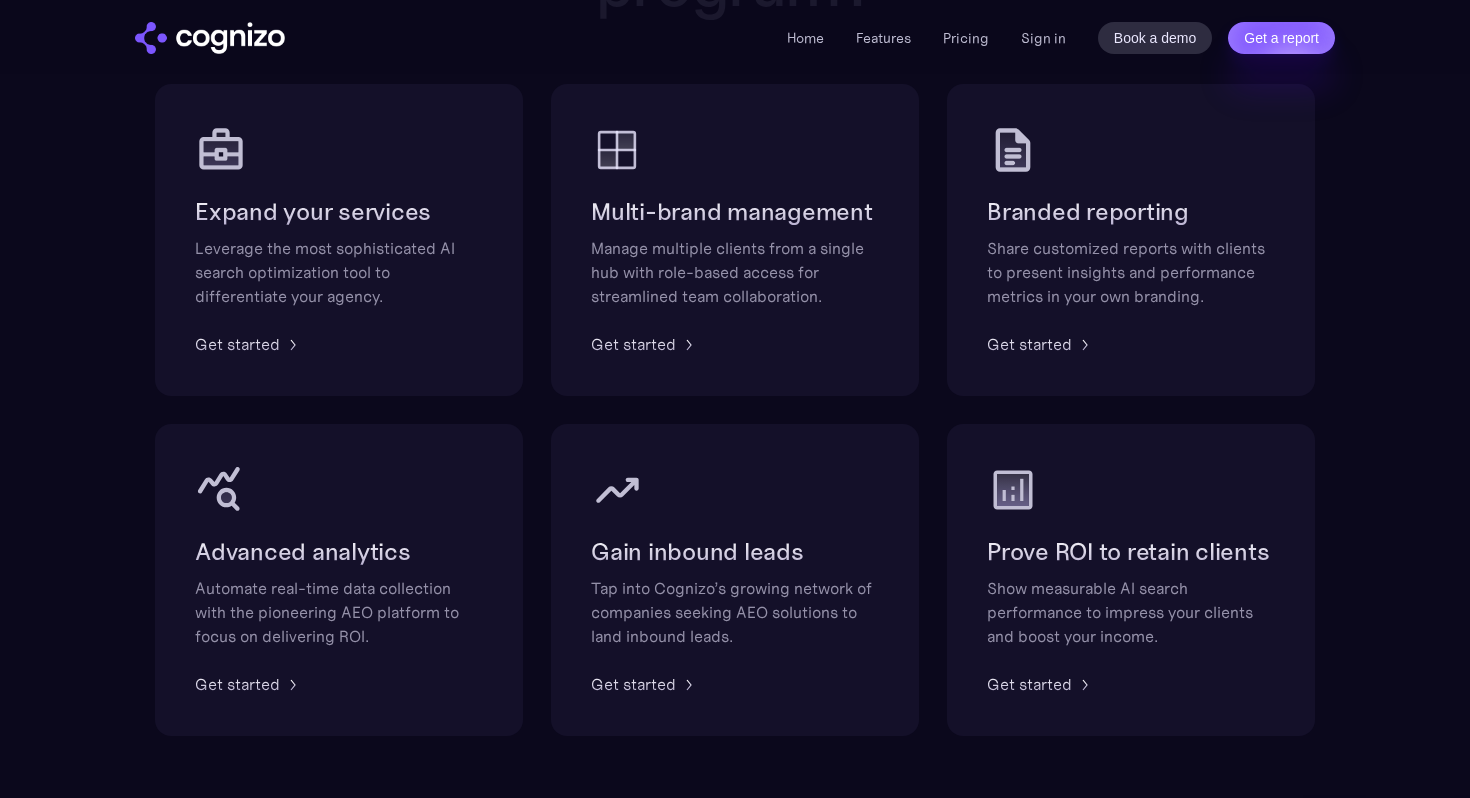 scroll, scrollTop: 1277, scrollLeft: 0, axis: vertical 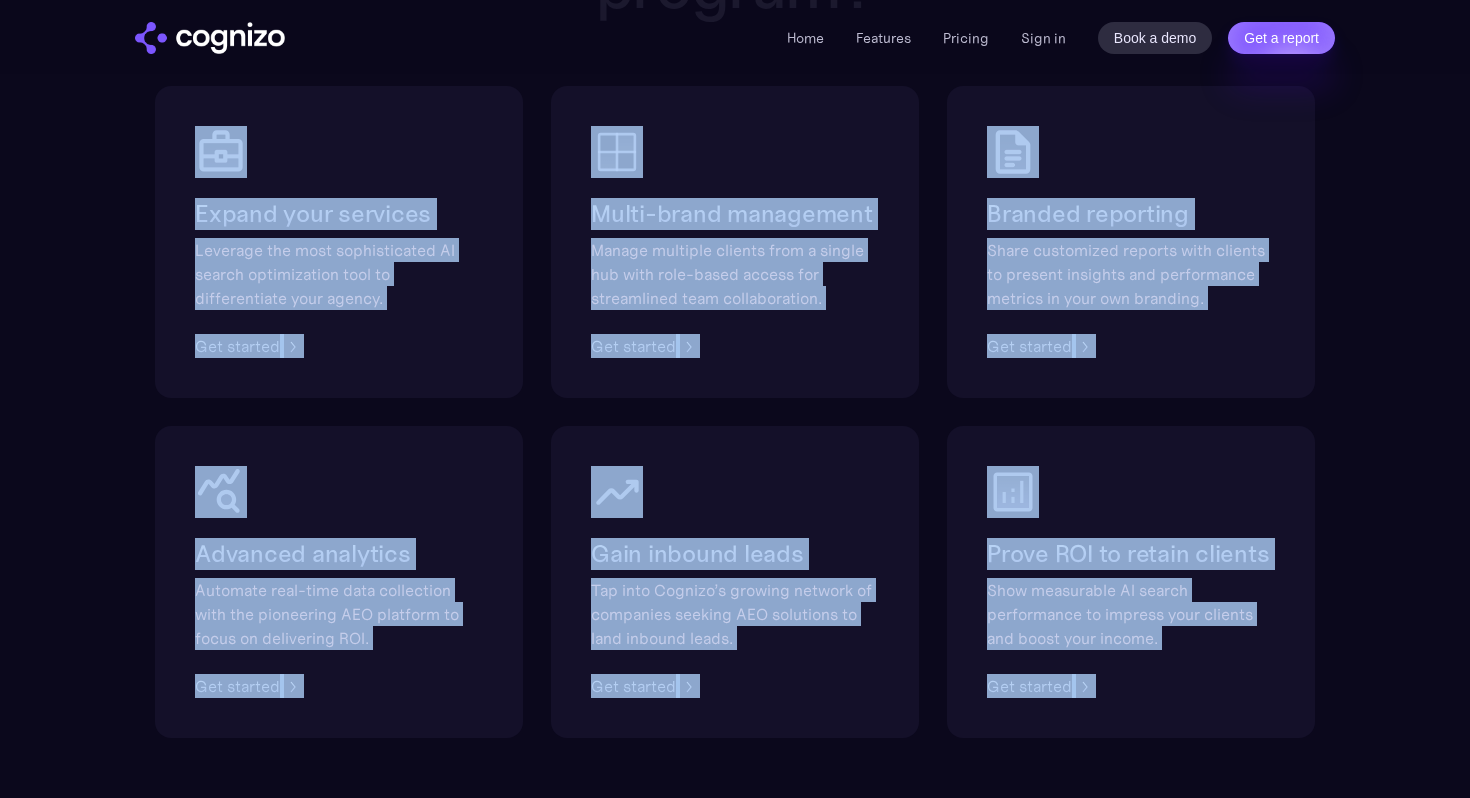 drag, startPoint x: 230, startPoint y: 151, endPoint x: 1112, endPoint y: 675, distance: 1025.9142 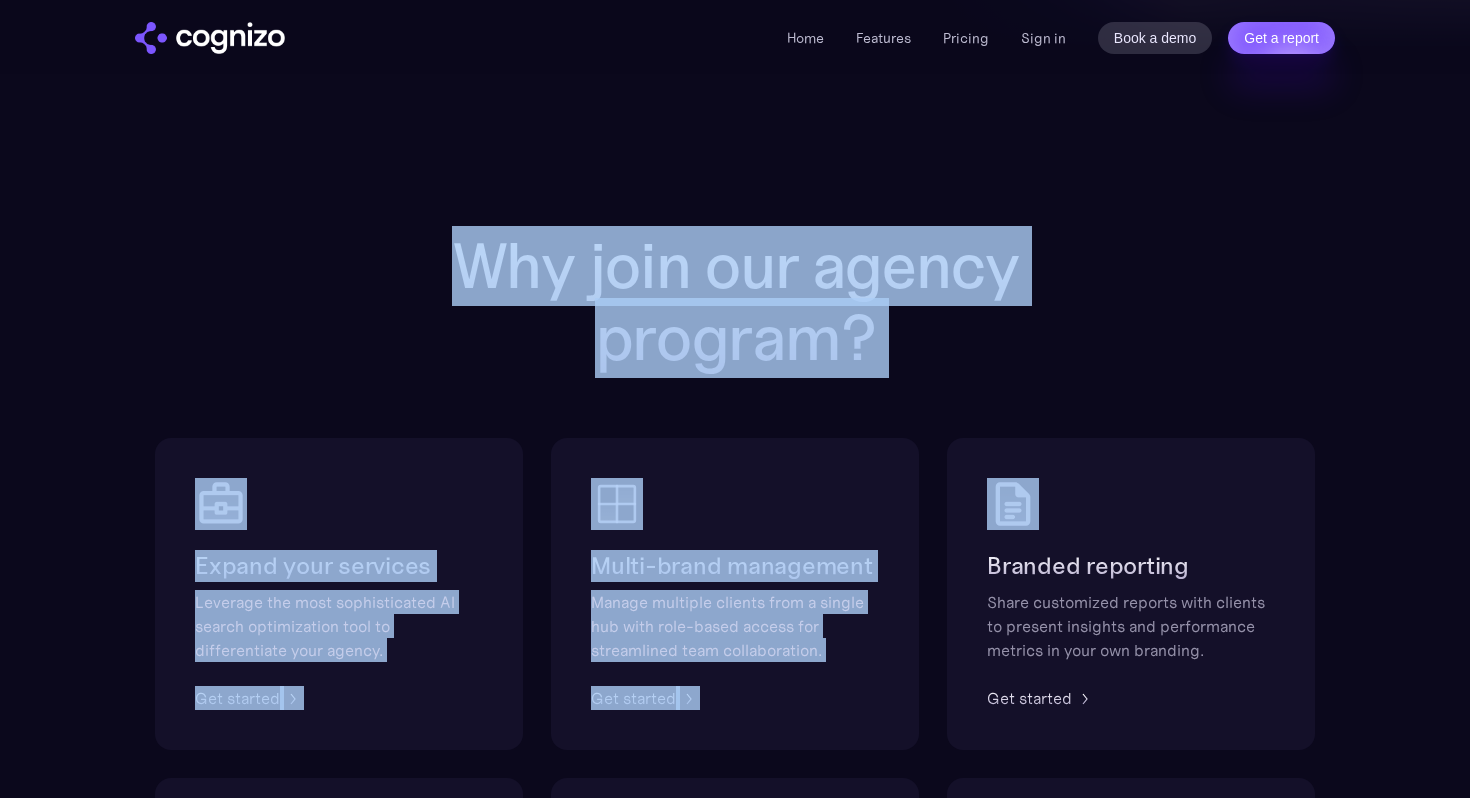 drag, startPoint x: 444, startPoint y: 261, endPoint x: 1016, endPoint y: 411, distance: 591.3408 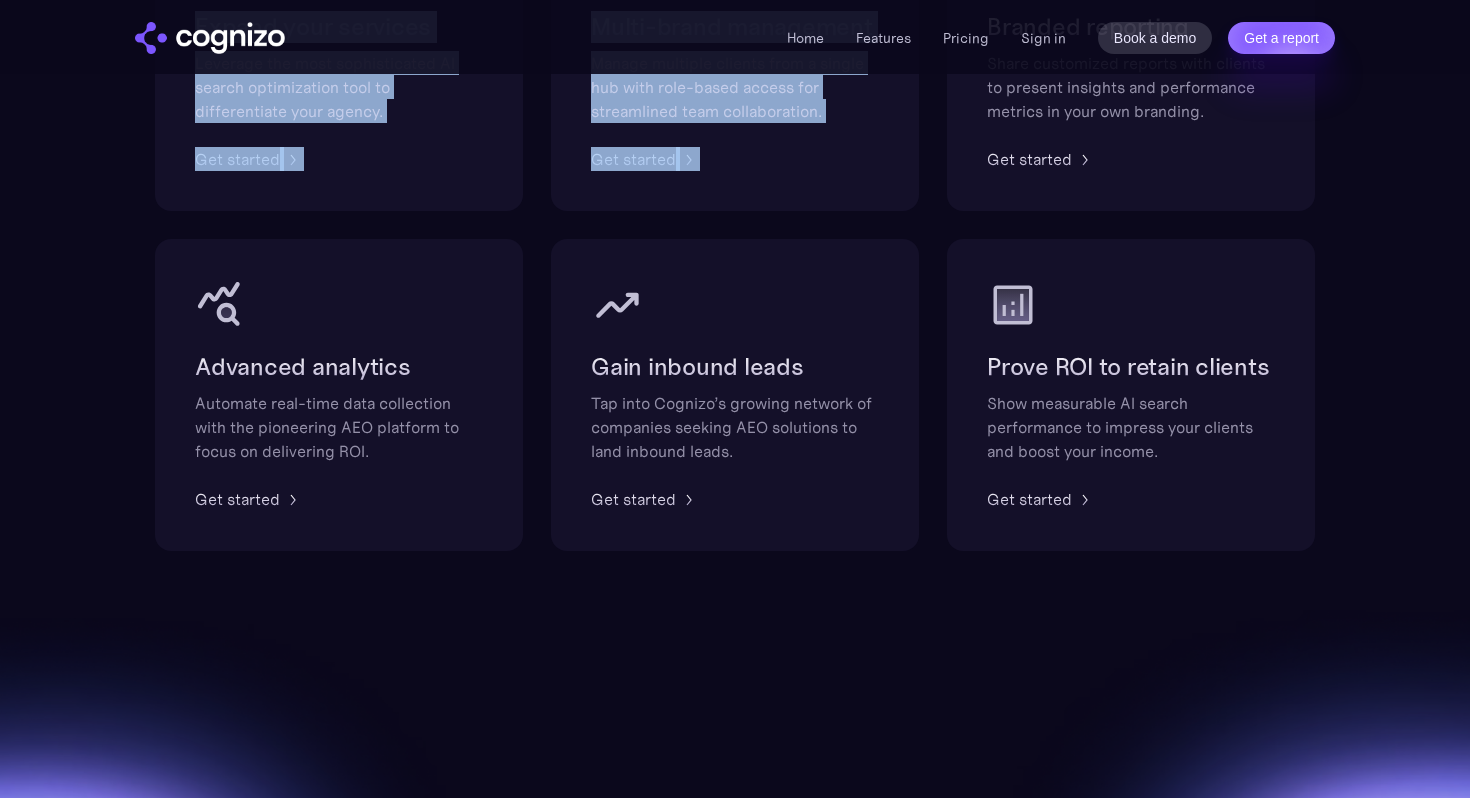 scroll, scrollTop: 1676, scrollLeft: 0, axis: vertical 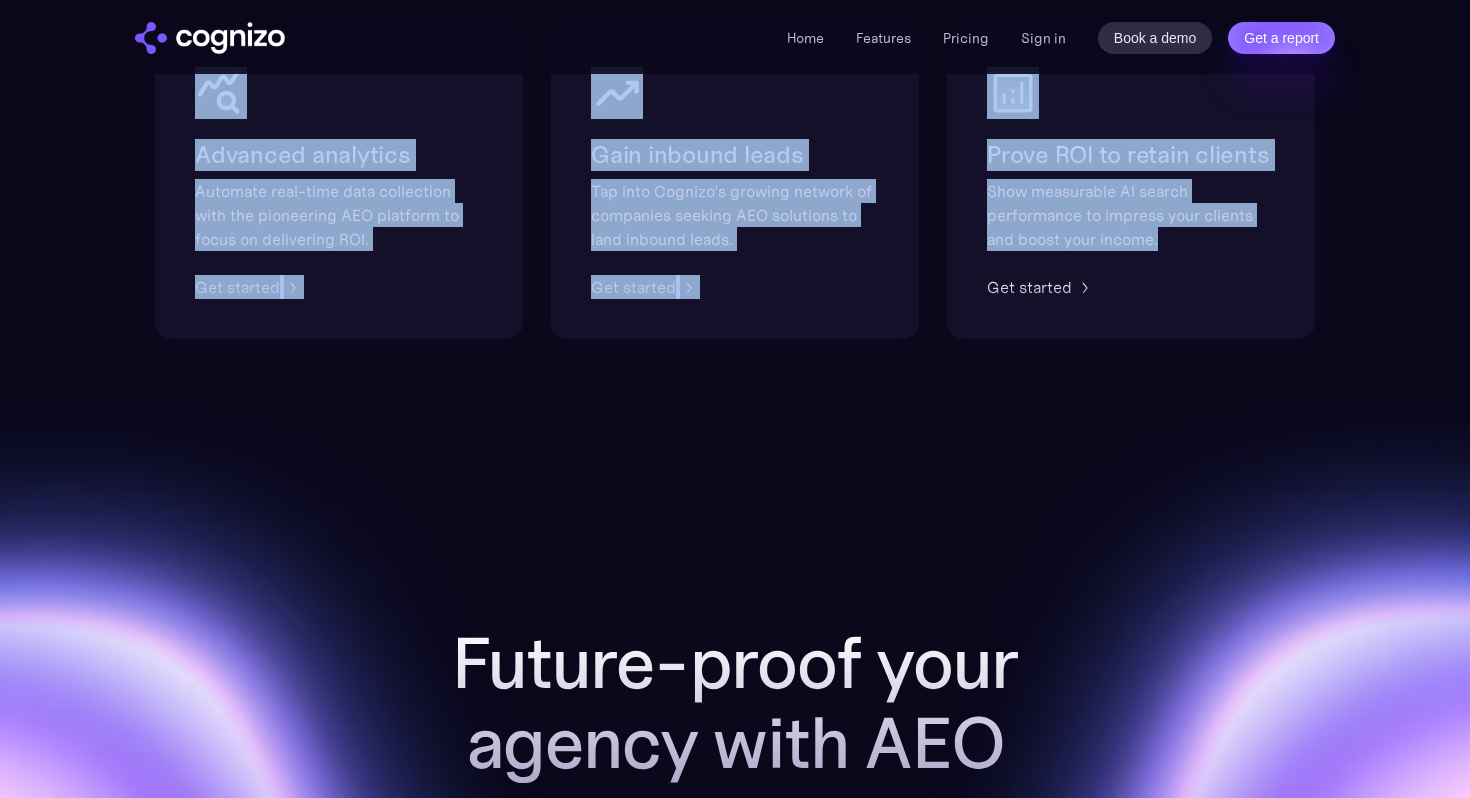 click on "Show measurable AI search performance to impress your clients and boost your income." at bounding box center (1131, 215) 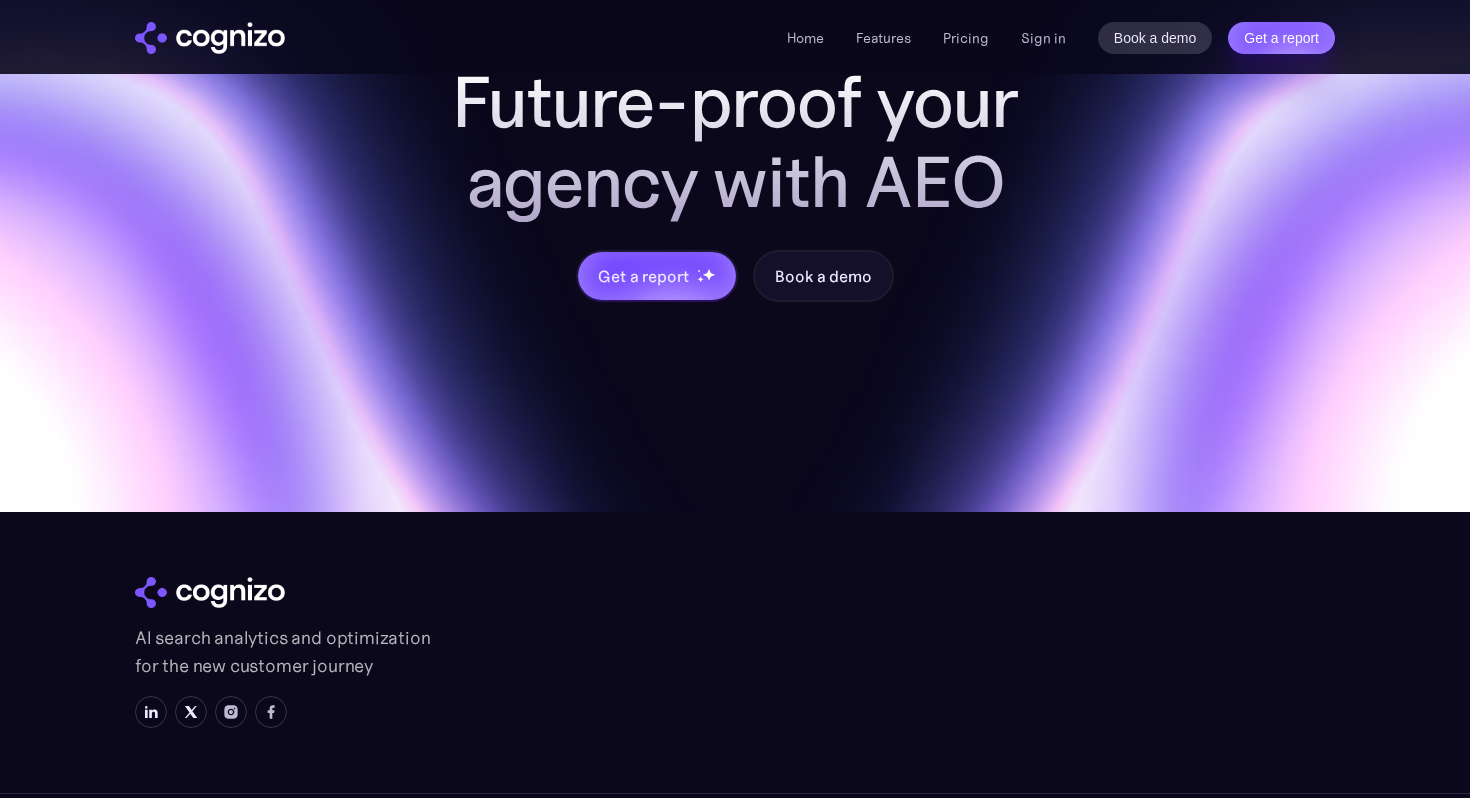 copy on "Why join our agency program? Expand your services Leverage the most sophisticated AI search optimization tool to differentiate your agency. Get started Multi-brand management Manage multiple clients from a single hub with role-based access for streamlined team collaboration. Get started Branded reporting Share customized reports with clients to present insights and performance metrics in your own branding. Get started Advanced analytics Automate real-time data collection with the pioneering AEO platform to focus on delivering ROI. Get started Gain inbound leads Tap into Cognizo’s growing network of companies seeking AEO solutions to land inbound leads. Get started Prove ROI to retain clients Show measurable AI search performance to impress your clients and boost your income." 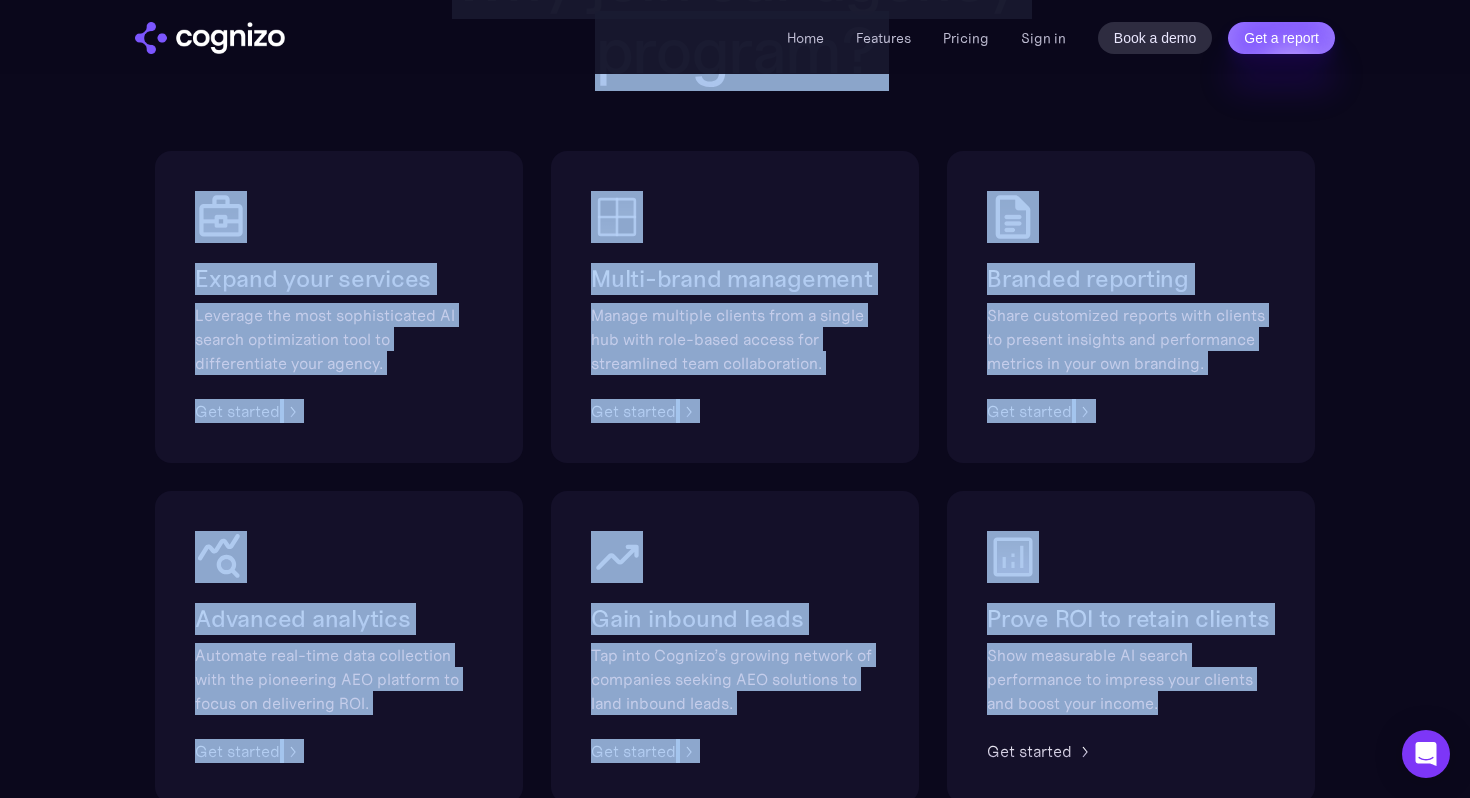 scroll, scrollTop: 0, scrollLeft: 0, axis: both 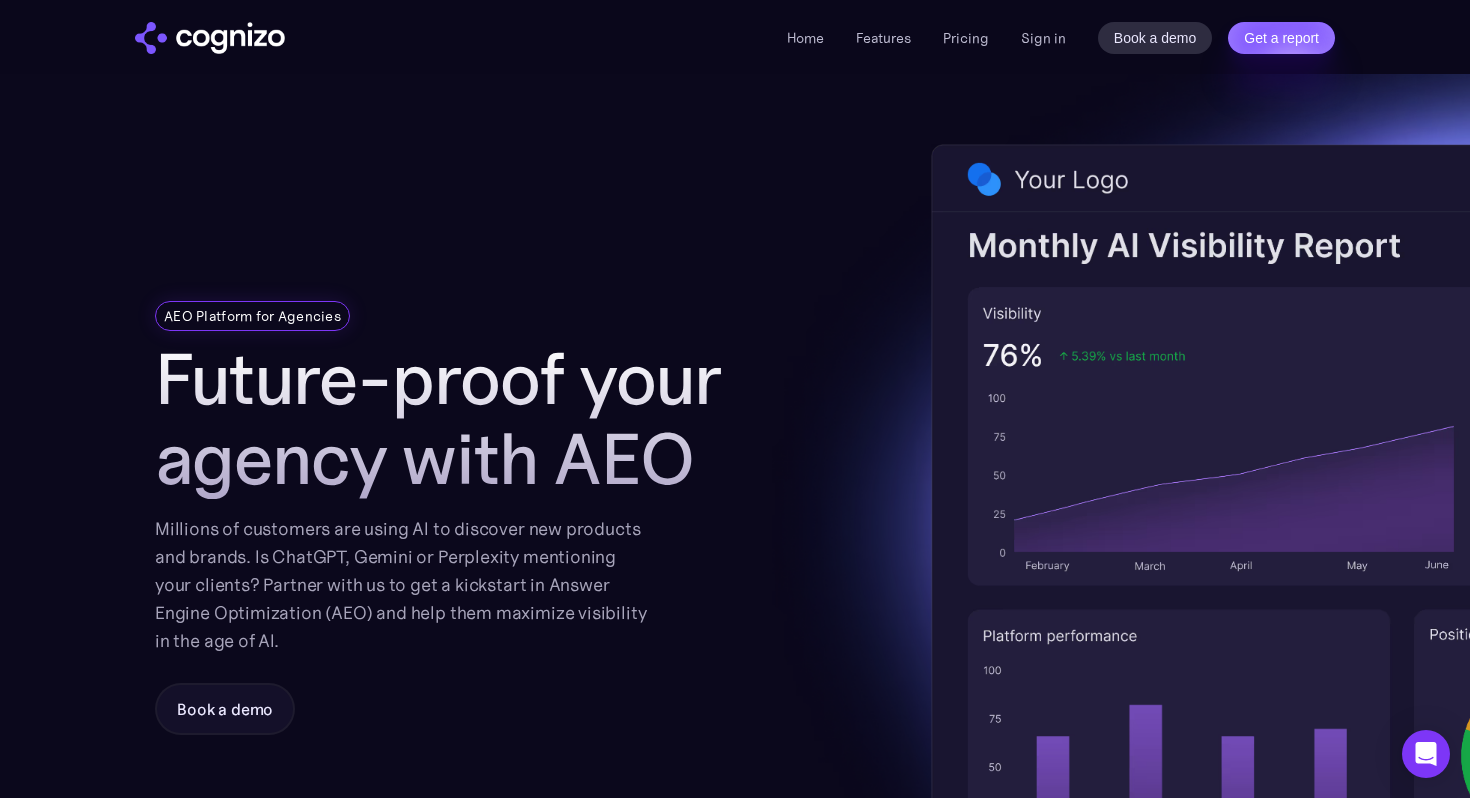 click at bounding box center (210, 38) 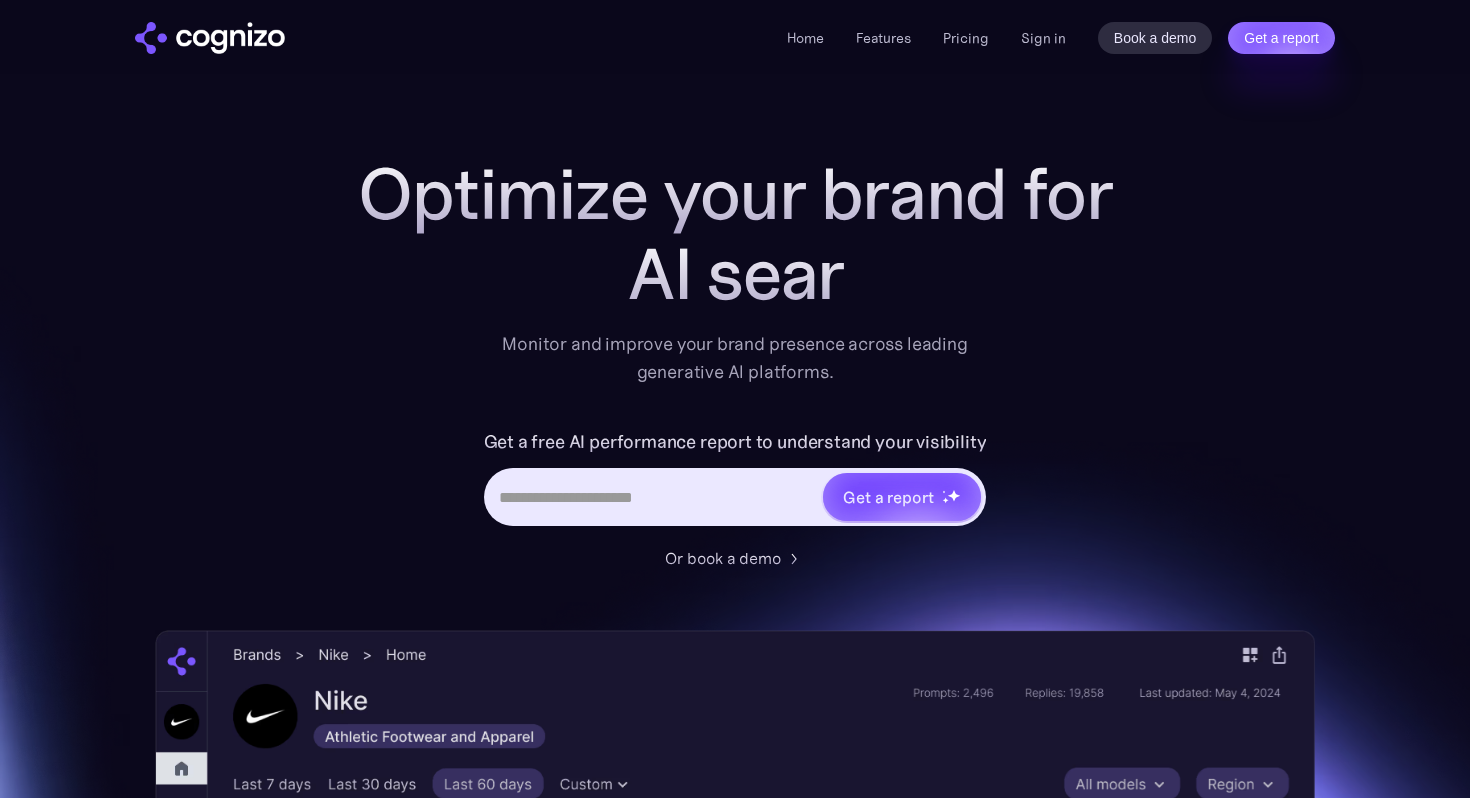 scroll, scrollTop: 0, scrollLeft: 0, axis: both 